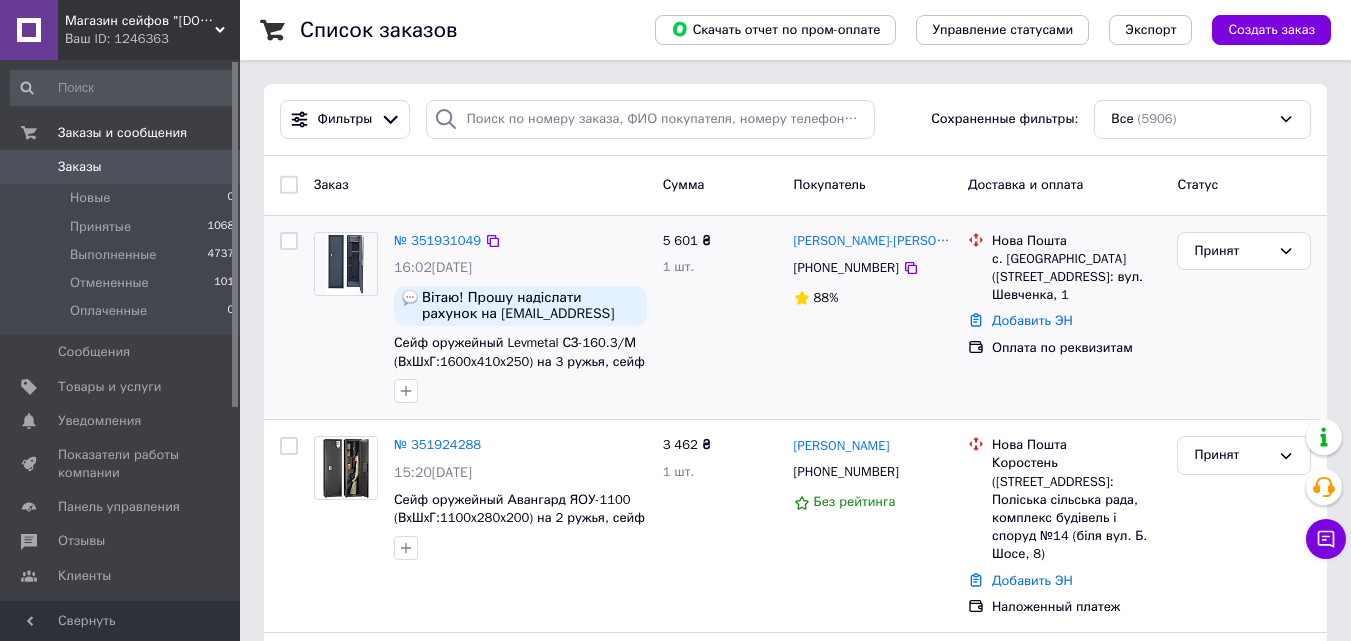 scroll, scrollTop: 100, scrollLeft: 0, axis: vertical 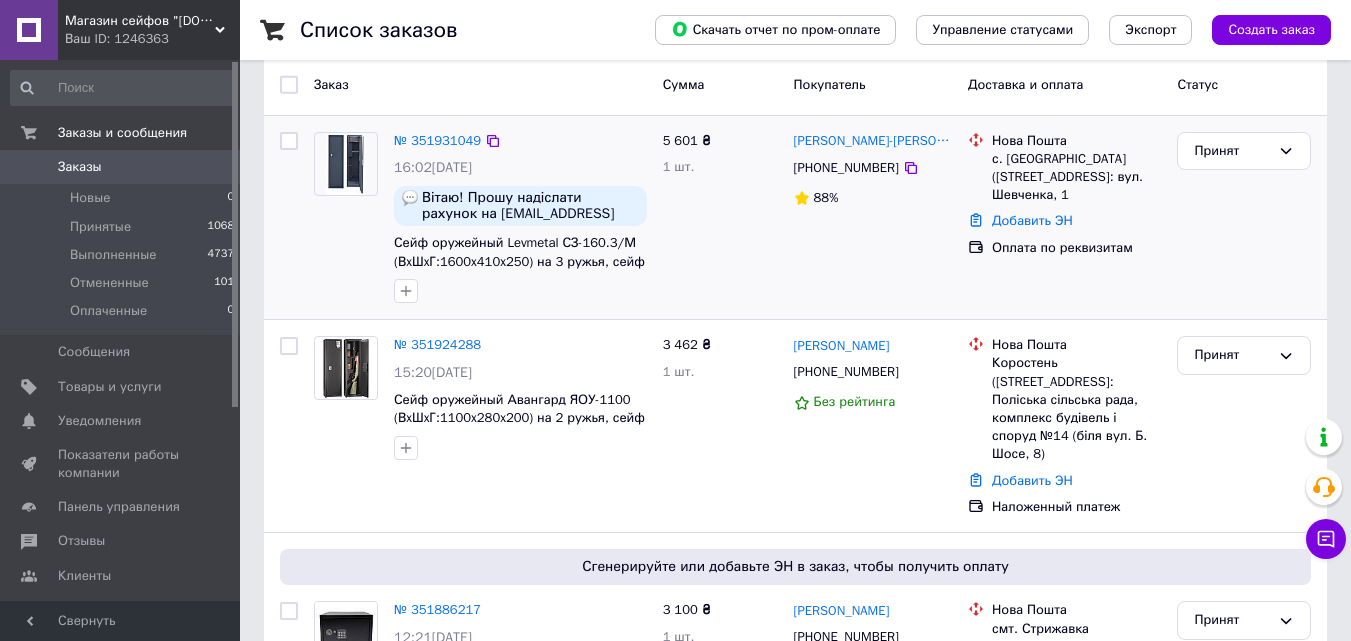 click on "[PERSON_NAME] [PHONE_NUMBER] 88%" at bounding box center [873, 218] 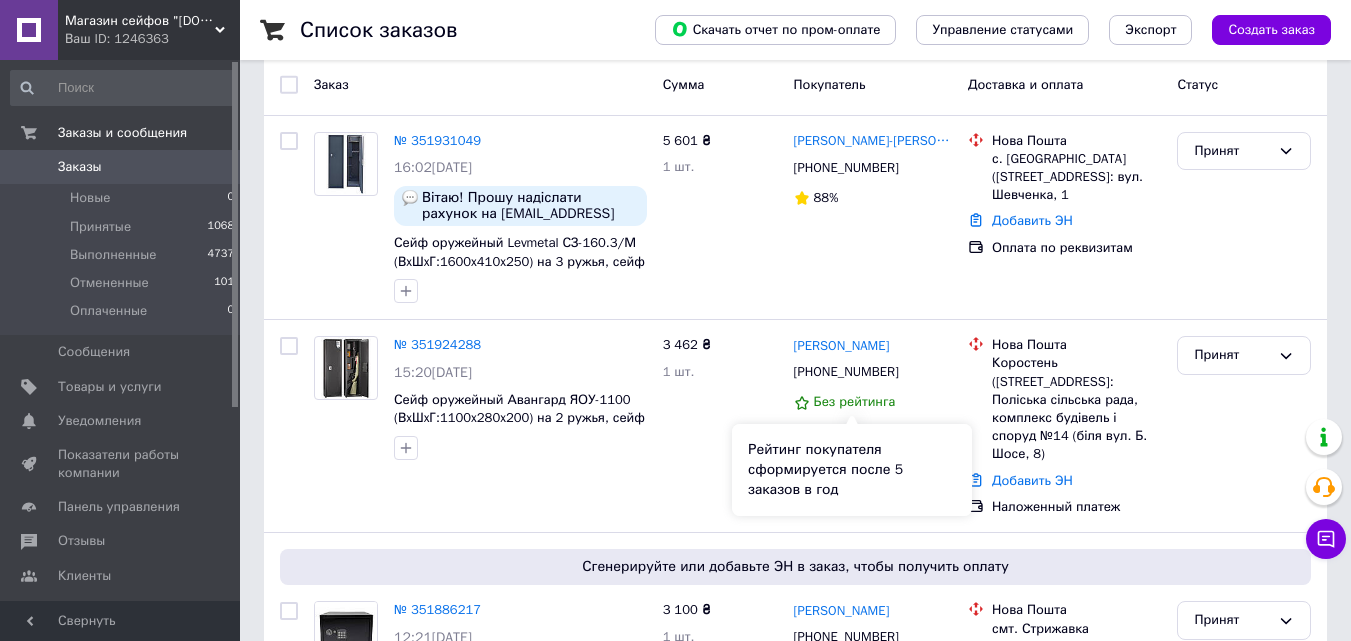 click on "Рейтинг покупателя сформируется после 5 заказов в год" at bounding box center (852, 470) 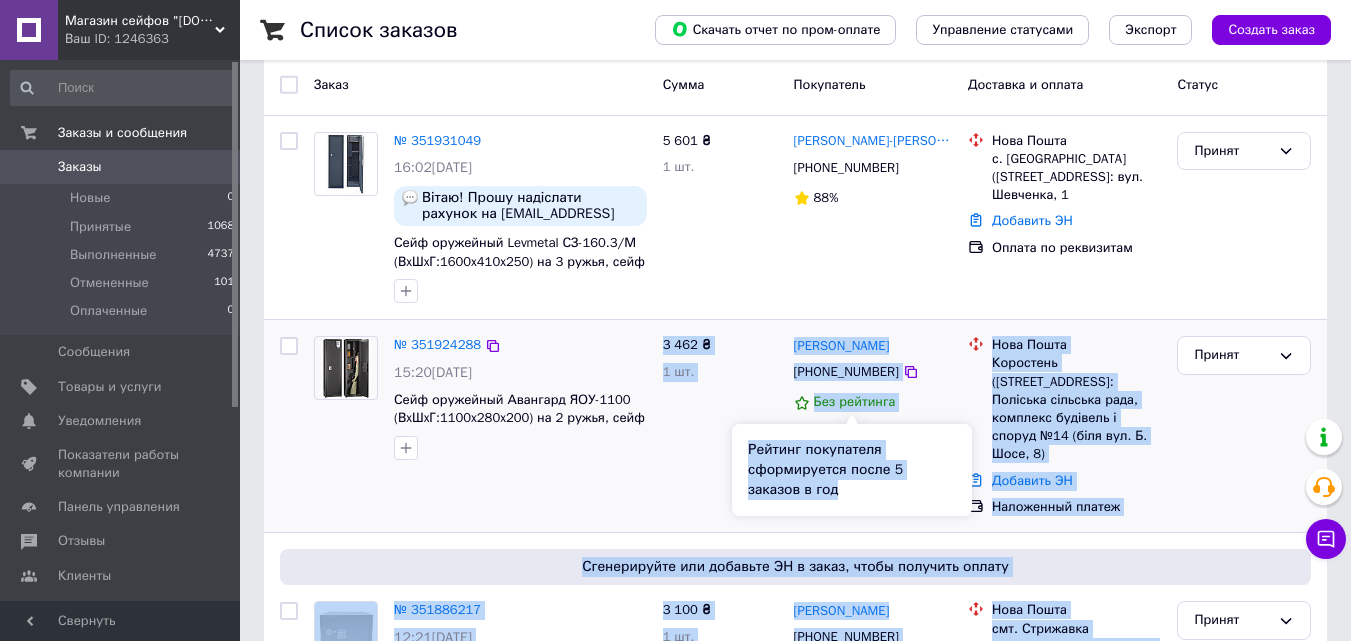 drag, startPoint x: 796, startPoint y: 483, endPoint x: 609, endPoint y: 466, distance: 187.77113 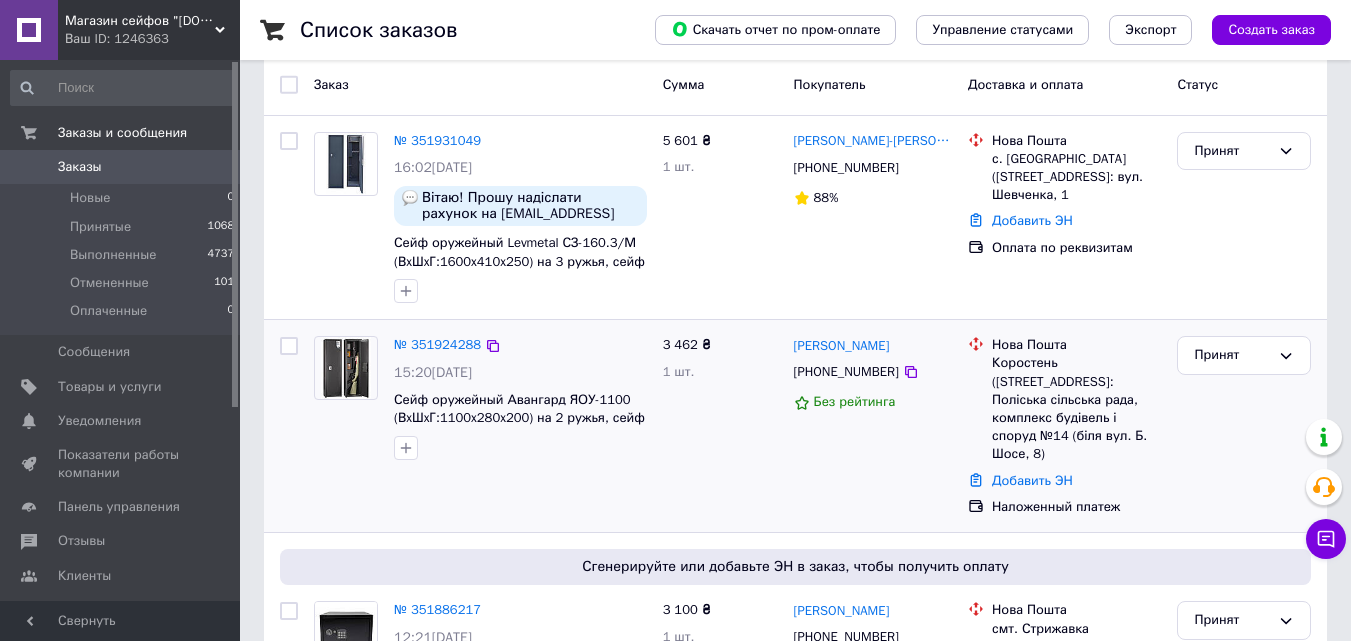 click on "№ 351924288 15:20[DATE] Сейф оружейный Авангард ЯОУ-1100 (ВxШxГ:1100x280x200) на 2 ружья, сейф для ружья, охотничий сейф" at bounding box center [480, 426] 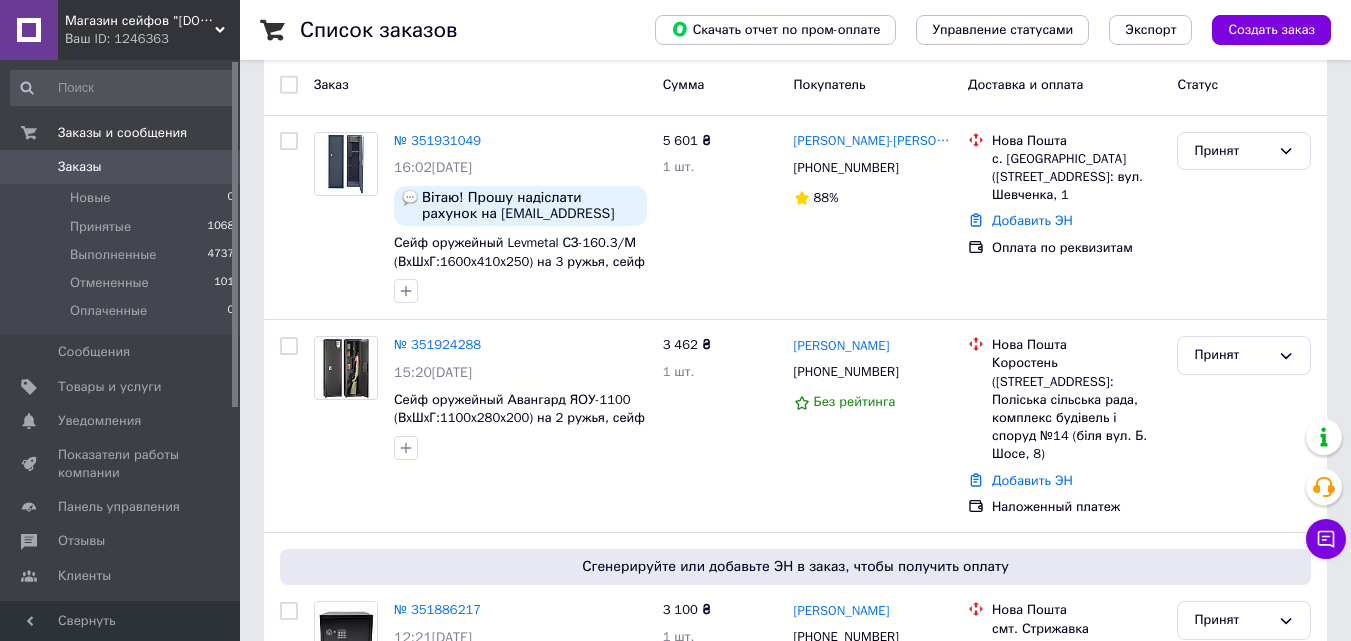 scroll, scrollTop: 0, scrollLeft: 0, axis: both 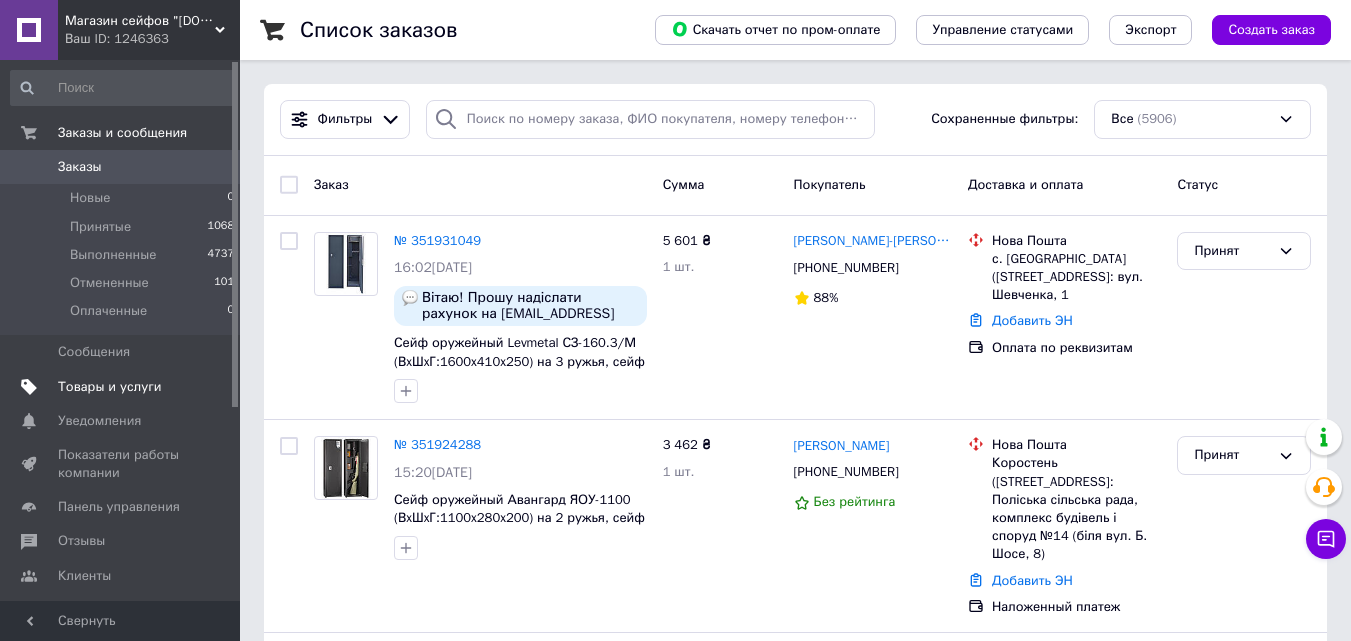 click on "Товары и услуги" at bounding box center [110, 387] 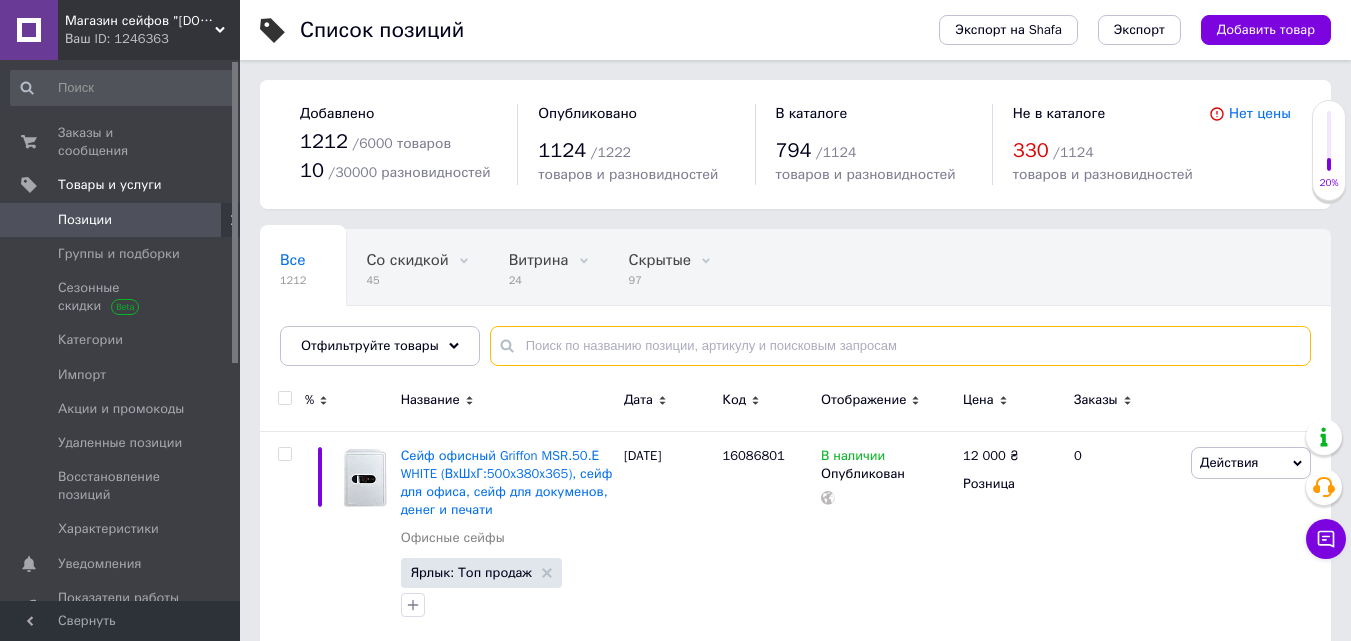 click at bounding box center (900, 346) 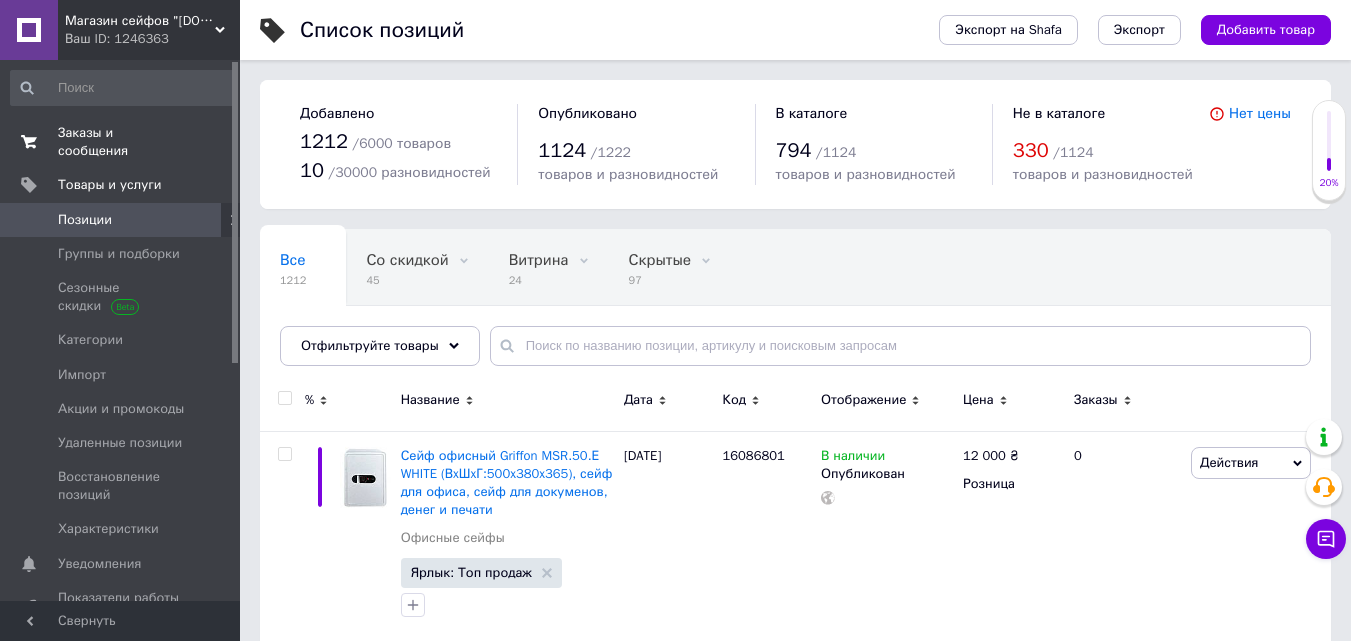 click on "Заказы и сообщения" at bounding box center [121, 142] 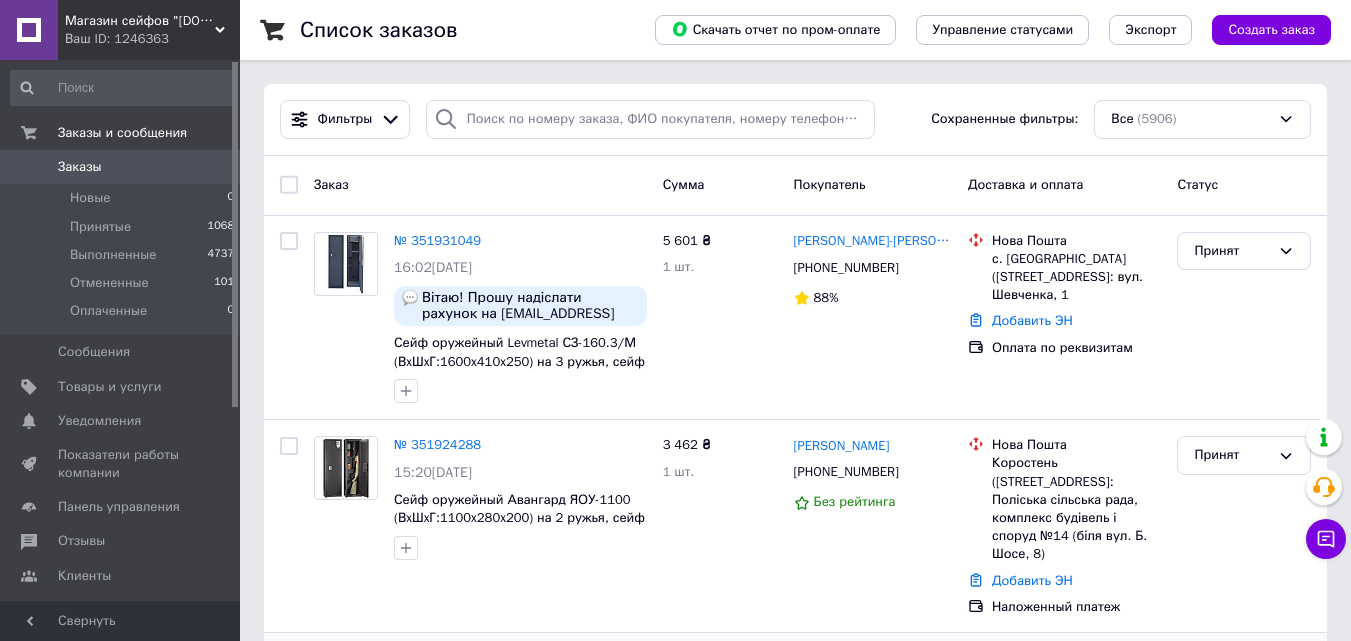 scroll, scrollTop: 300, scrollLeft: 0, axis: vertical 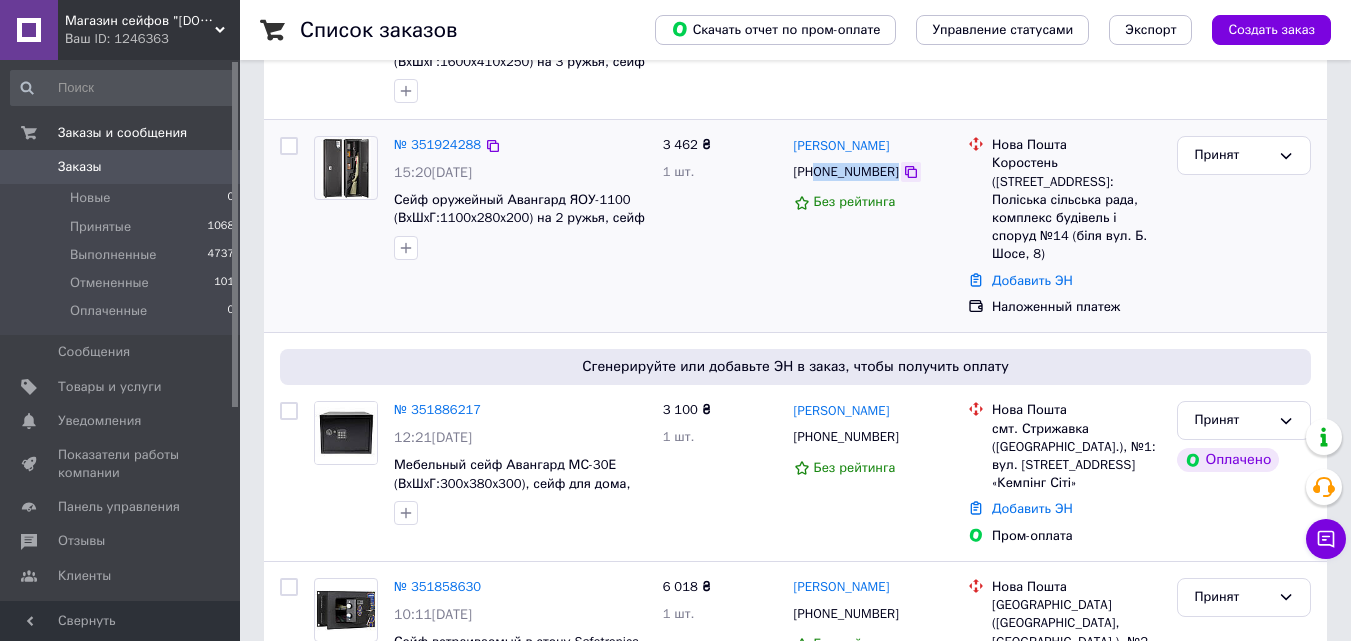 drag, startPoint x: 818, startPoint y: 170, endPoint x: 903, endPoint y: 175, distance: 85.146935 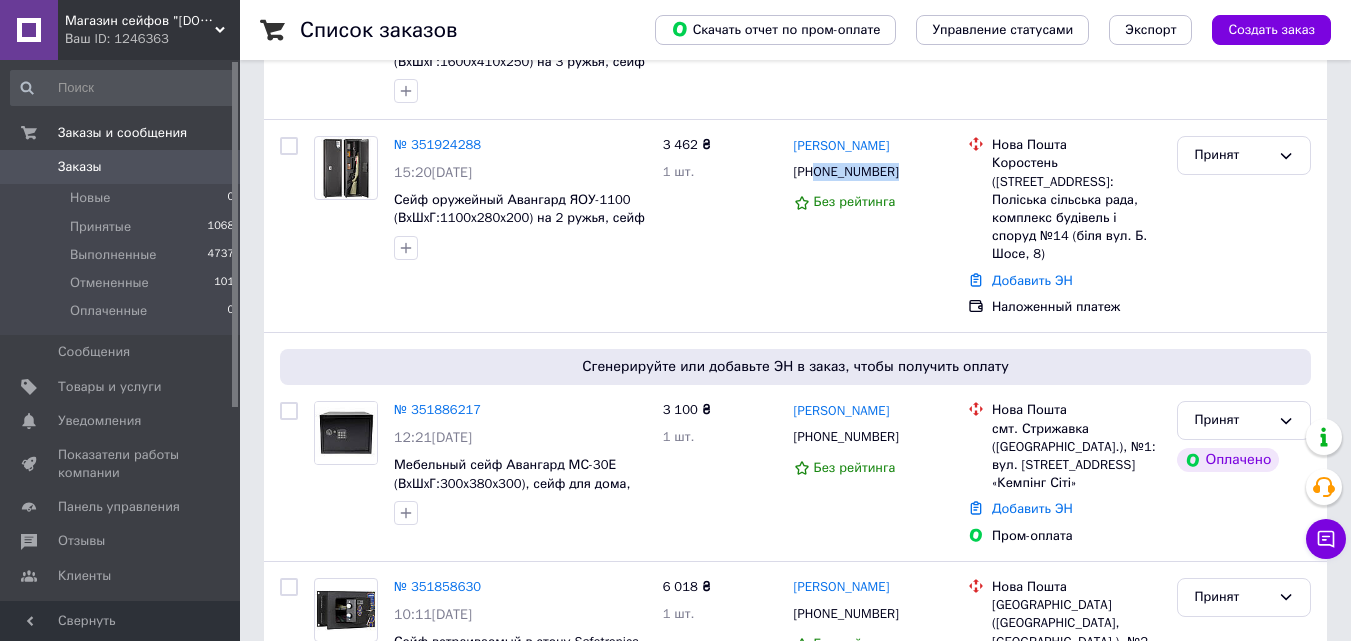 copy on "0978211575" 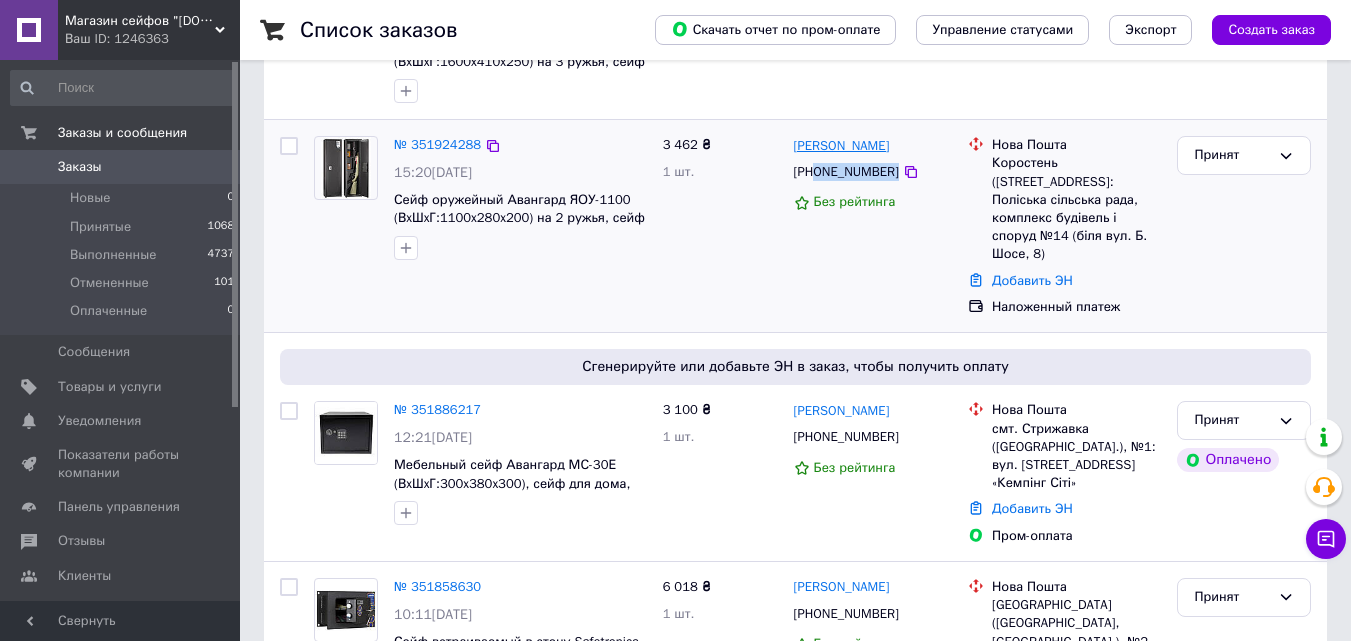 drag, startPoint x: 910, startPoint y: 143, endPoint x: 835, endPoint y: 141, distance: 75.026665 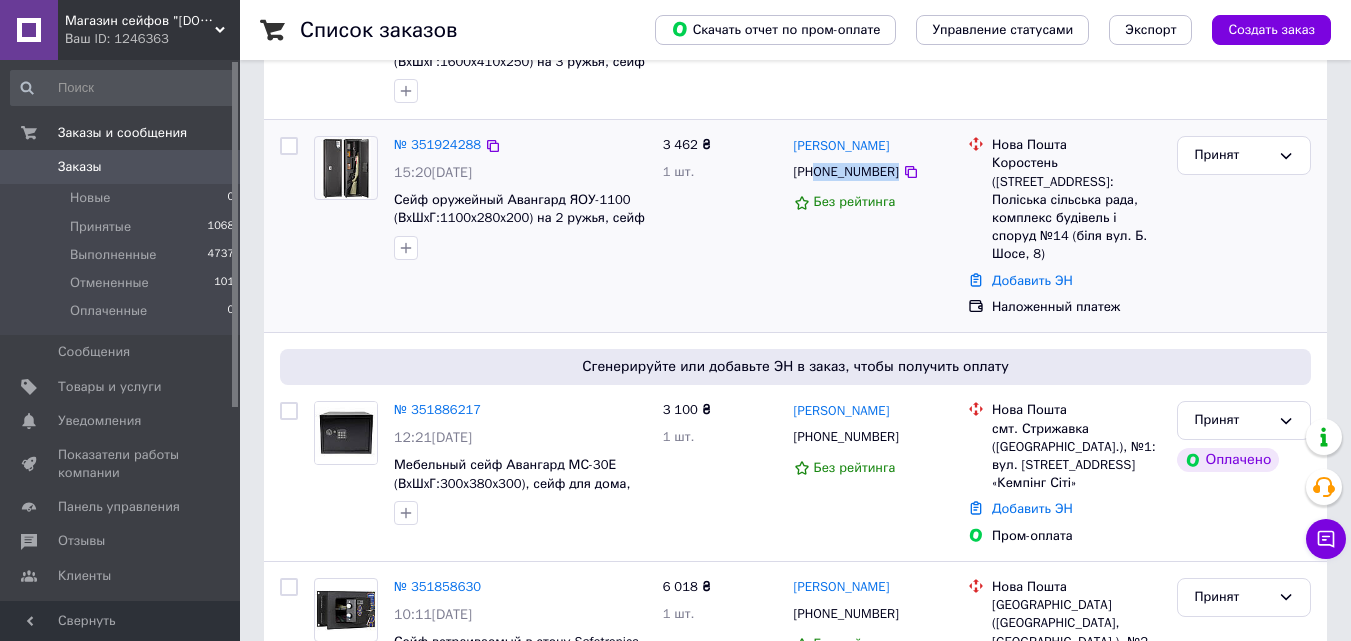 copy on "[PERSON_NAME]" 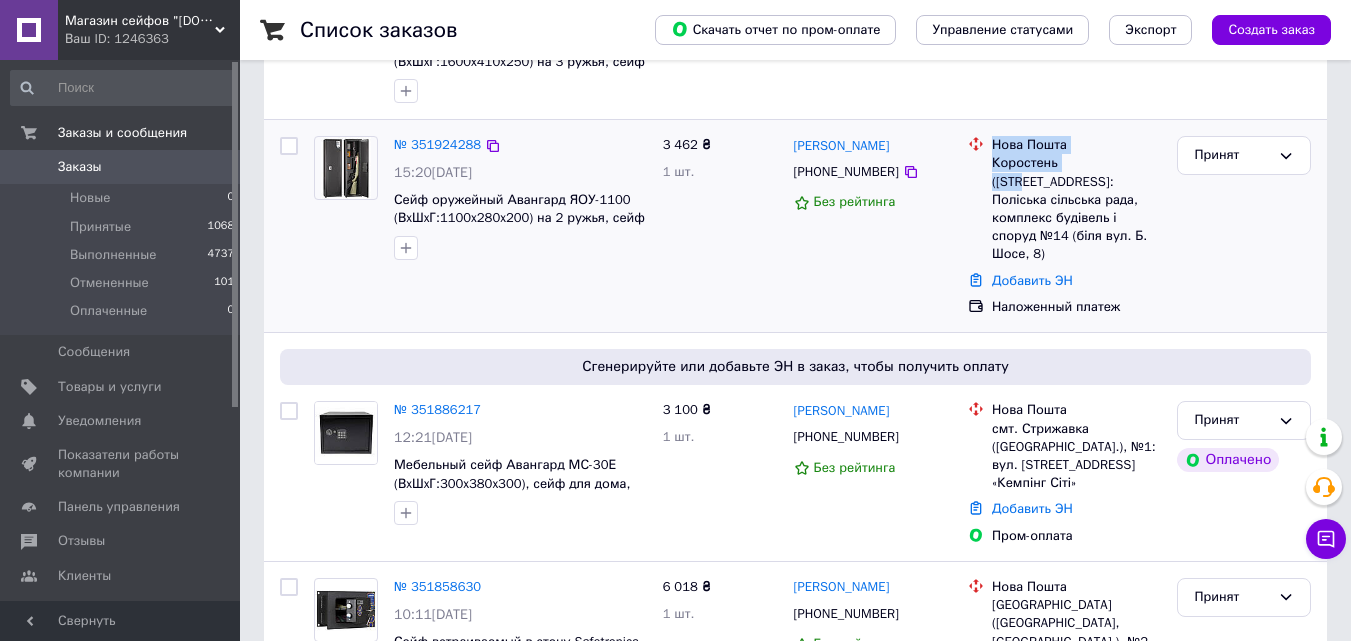 drag, startPoint x: 987, startPoint y: 165, endPoint x: 1091, endPoint y: 165, distance: 104 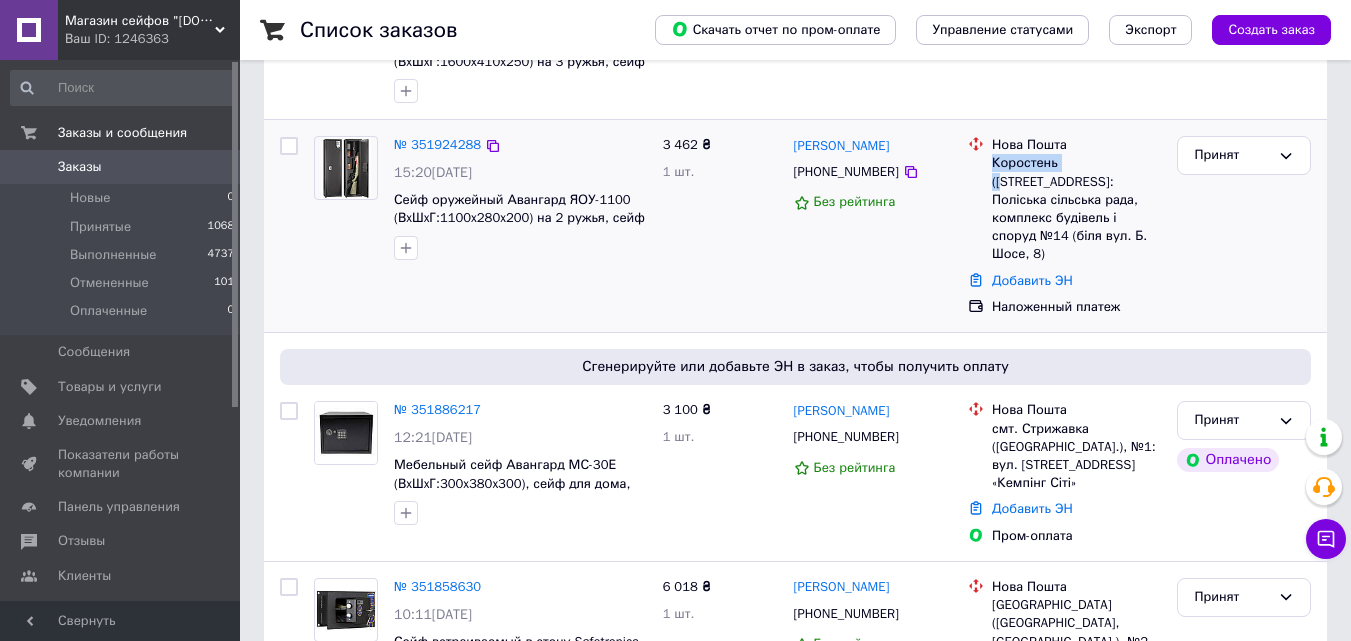 drag, startPoint x: 993, startPoint y: 164, endPoint x: 1076, endPoint y: 165, distance: 83.00603 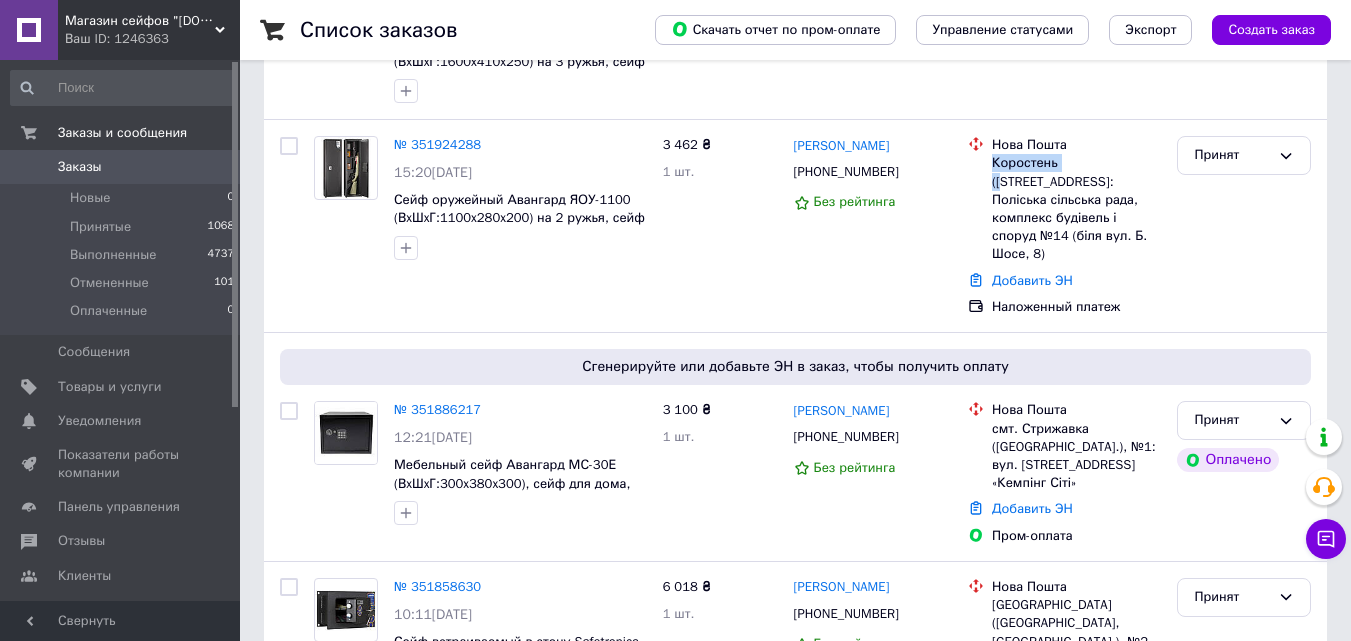 copy on "Коростень (Ж" 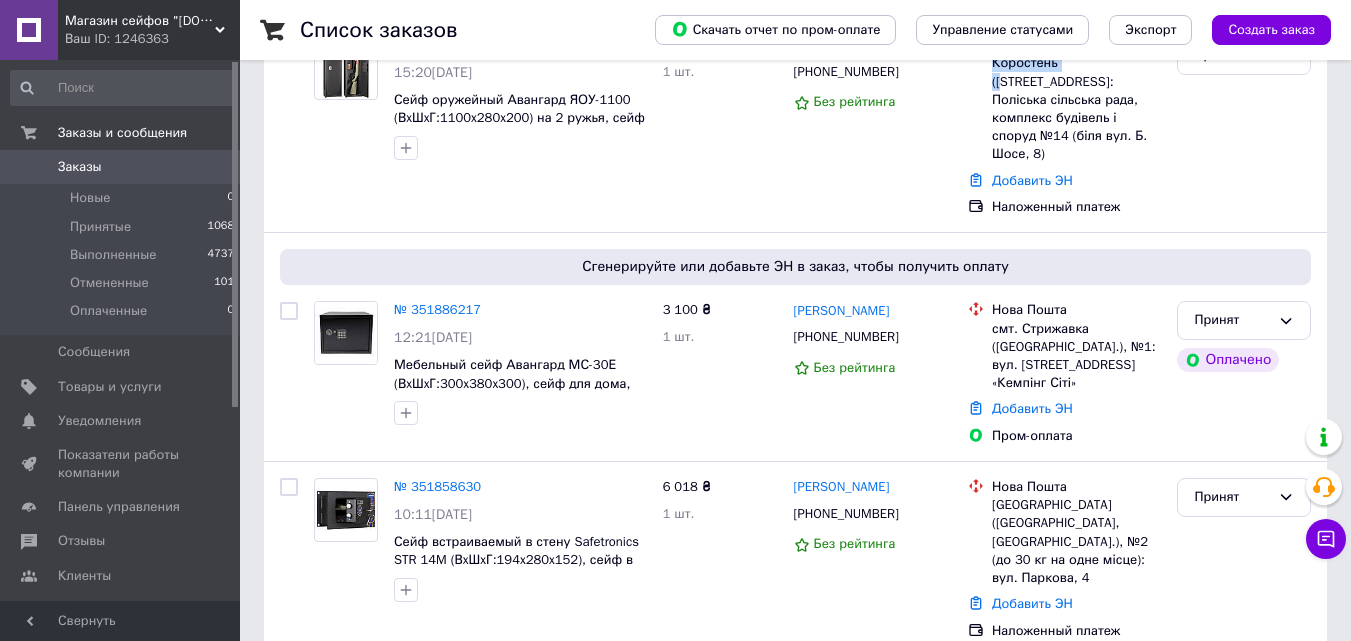 scroll, scrollTop: 0, scrollLeft: 0, axis: both 